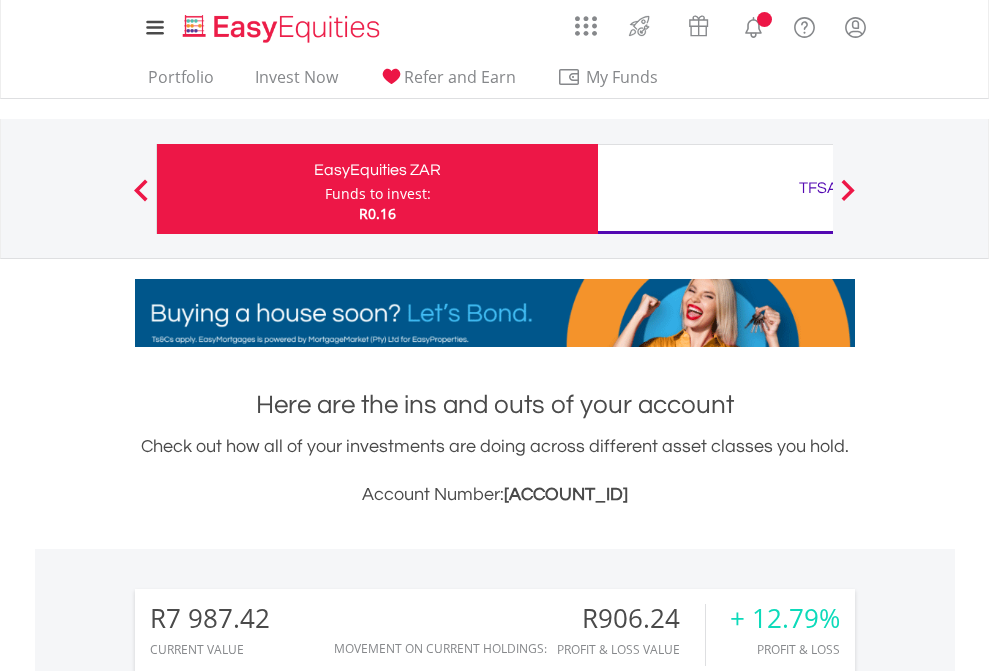 scroll, scrollTop: 0, scrollLeft: 0, axis: both 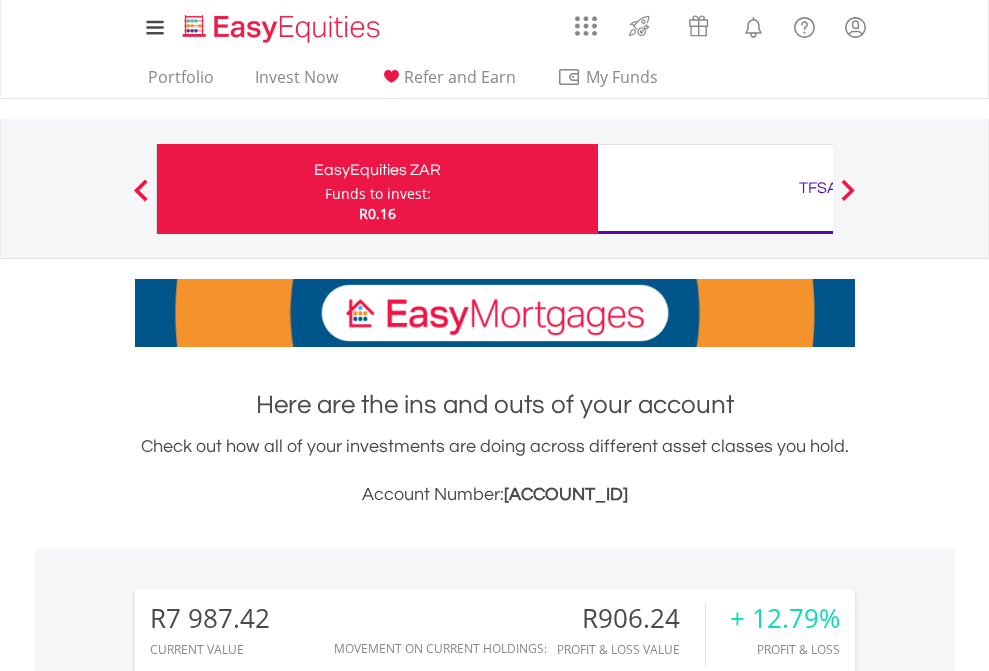 click on "Funds to invest:" at bounding box center (378, 194) 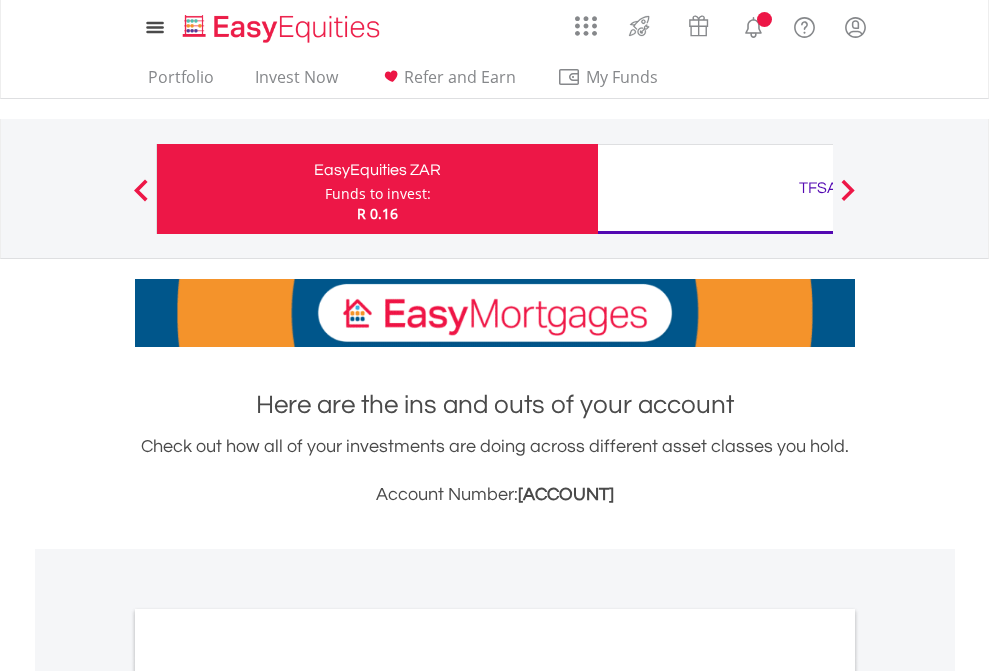 scroll, scrollTop: 0, scrollLeft: 0, axis: both 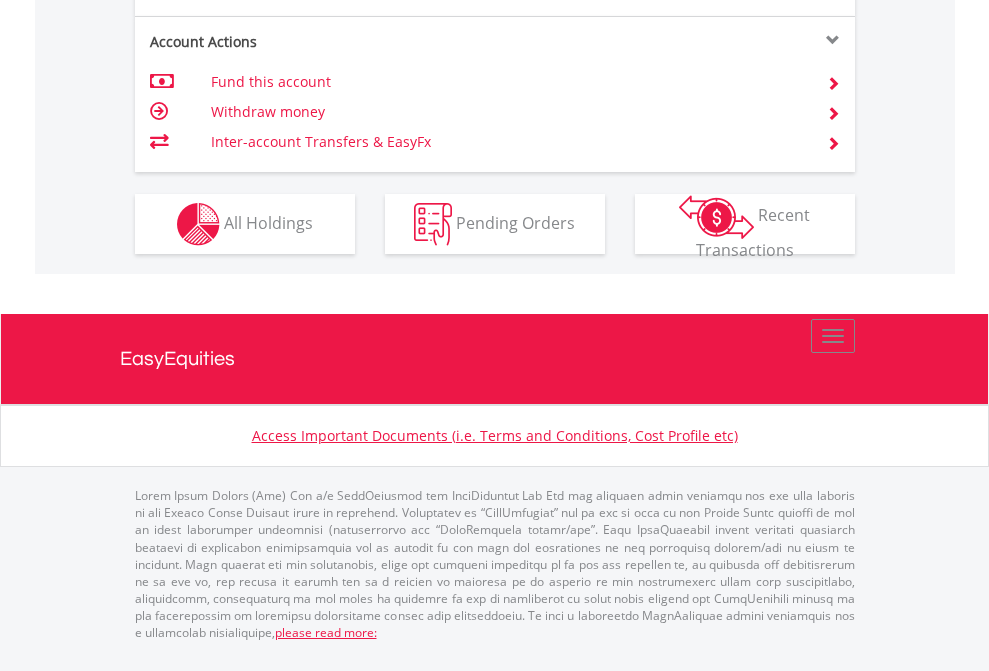 click on "Investment types" at bounding box center [706, -337] 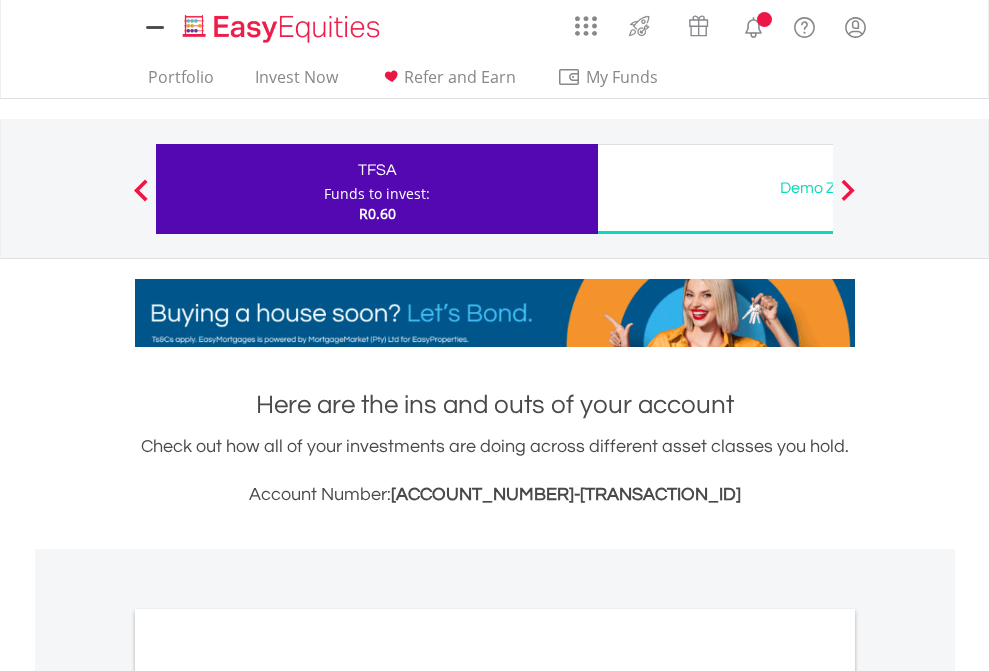 scroll, scrollTop: 0, scrollLeft: 0, axis: both 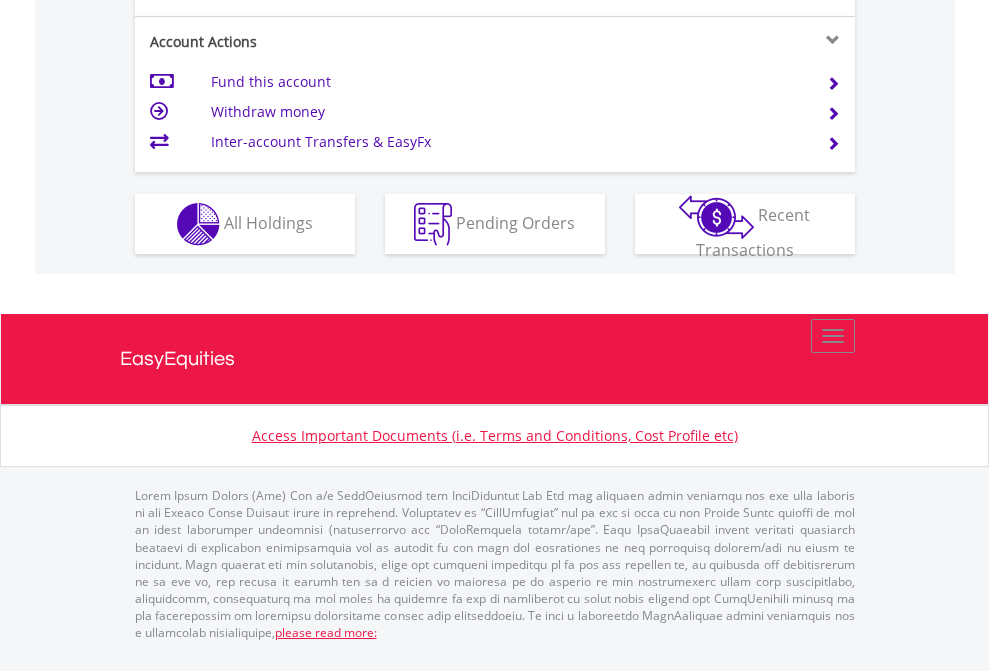 click on "Investment types" at bounding box center (706, -337) 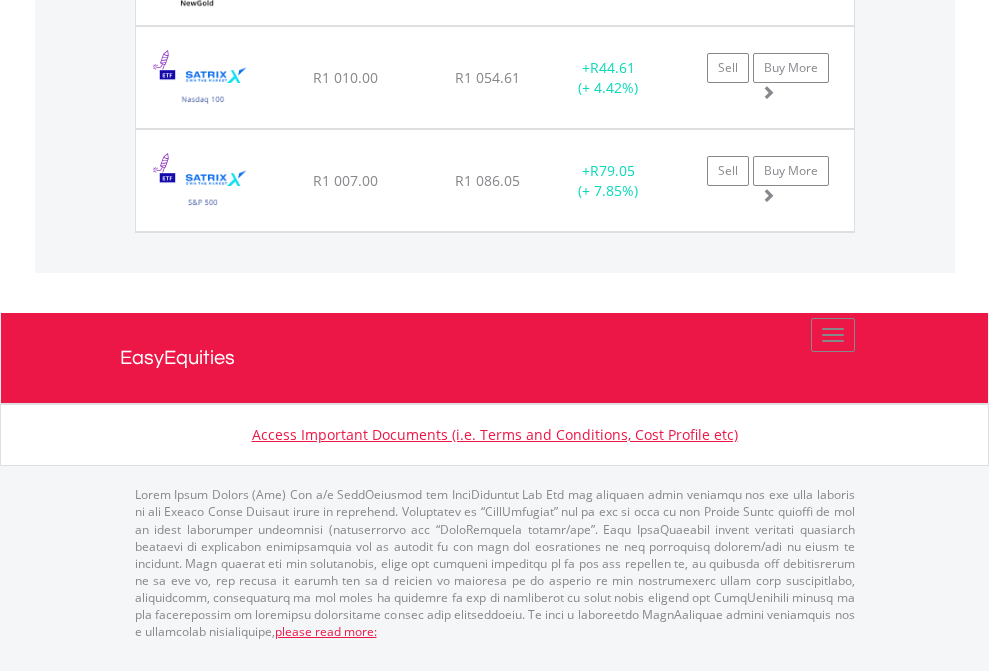 click on "TFSA" at bounding box center [818, -1728] 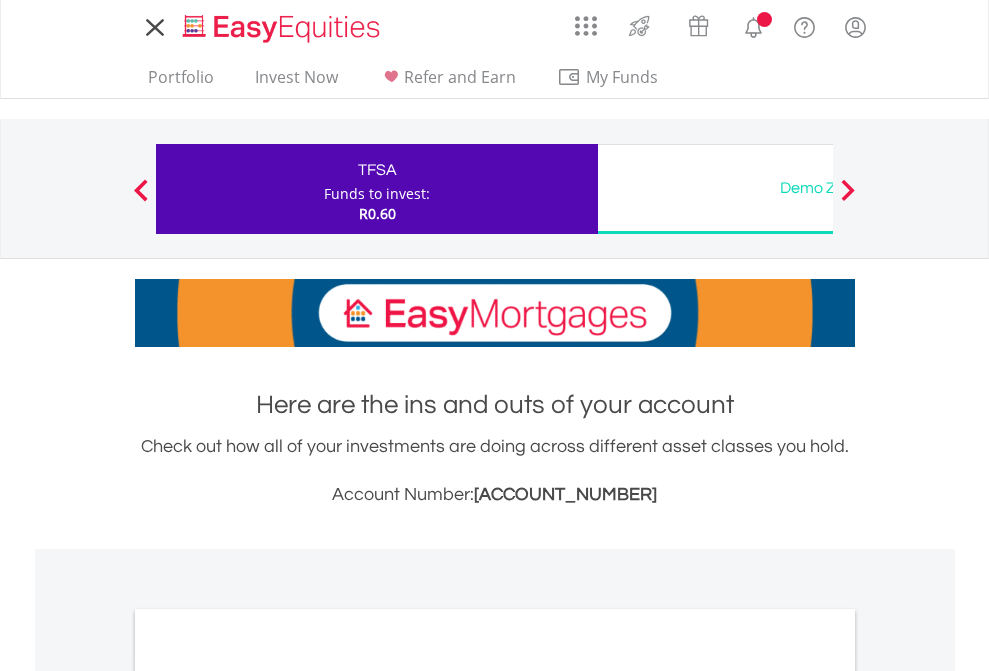 scroll, scrollTop: 0, scrollLeft: 0, axis: both 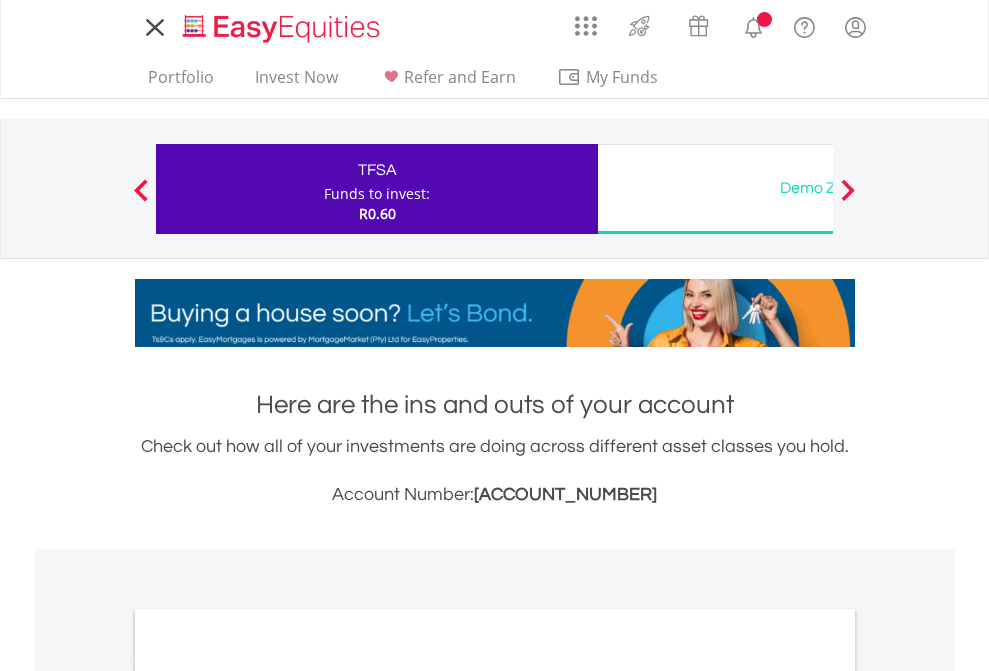 click on "All Holdings" at bounding box center [268, 1096] 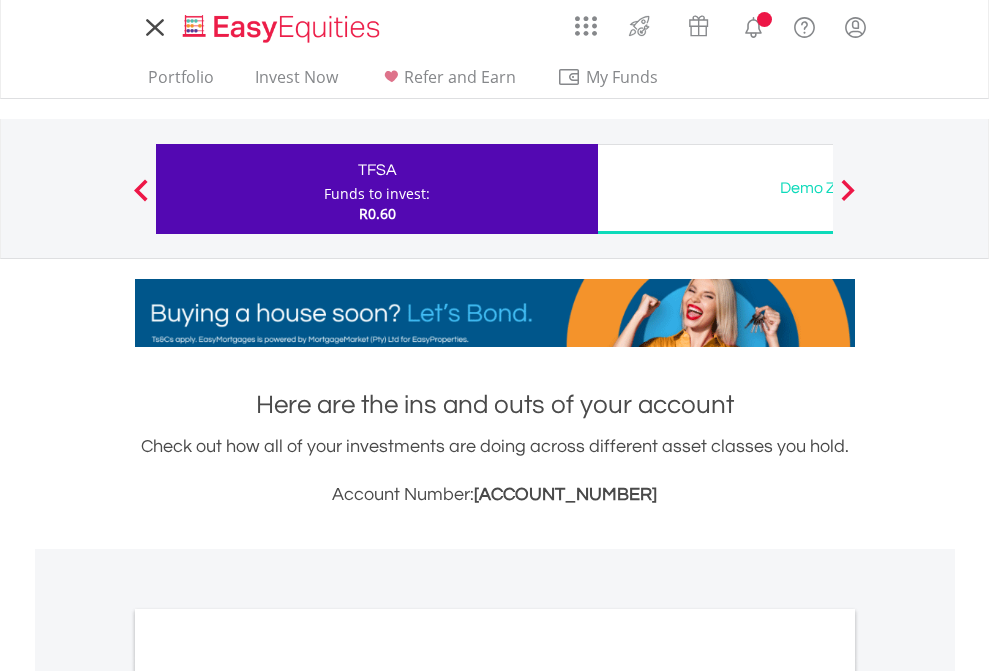 scroll, scrollTop: 1202, scrollLeft: 0, axis: vertical 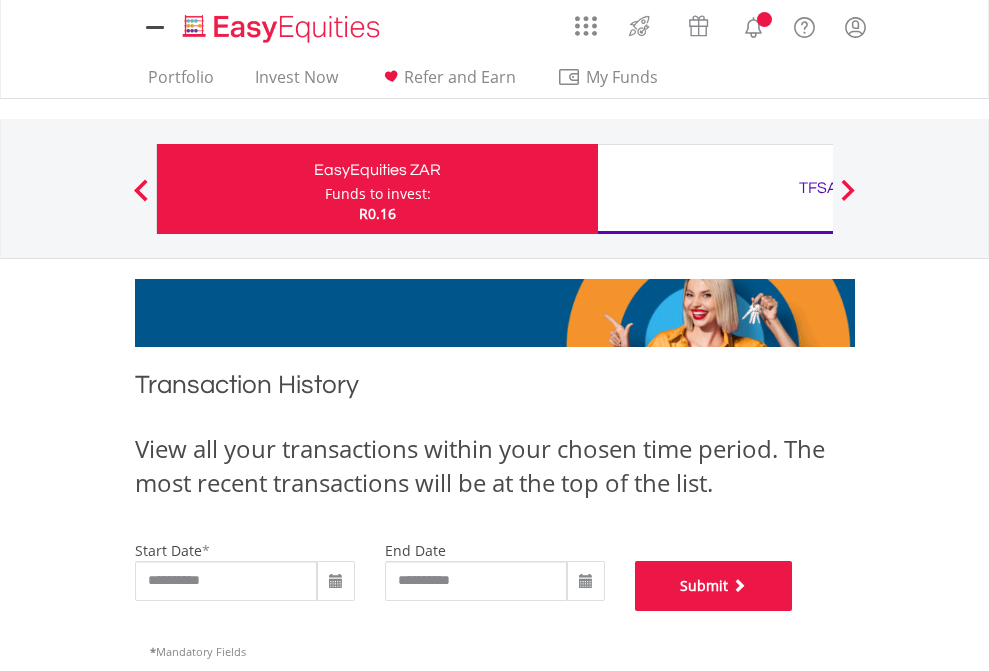 click on "Submit" at bounding box center (714, 586) 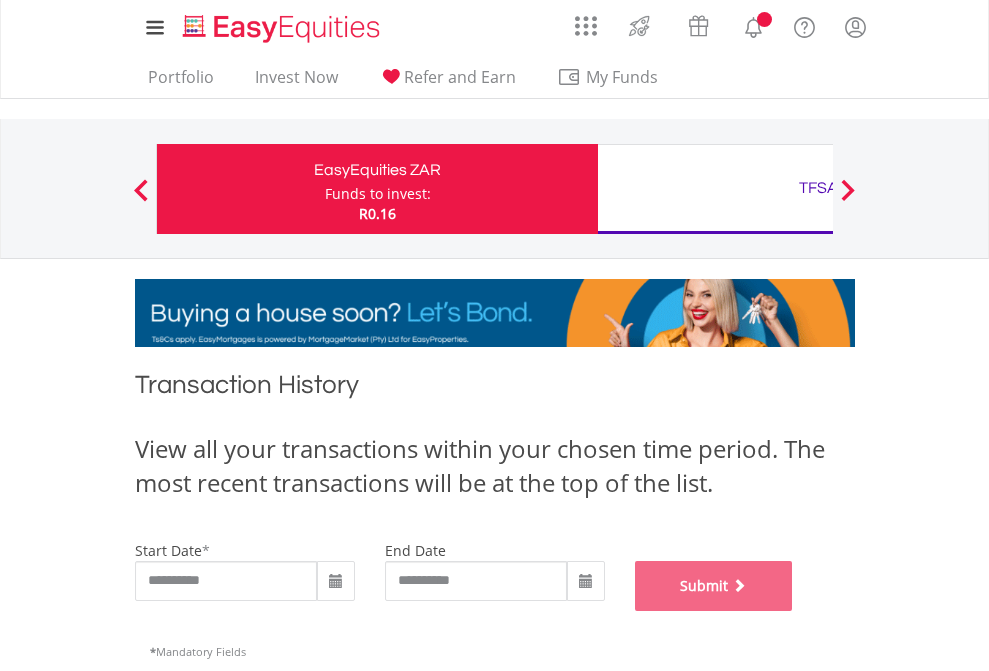 scroll, scrollTop: 811, scrollLeft: 0, axis: vertical 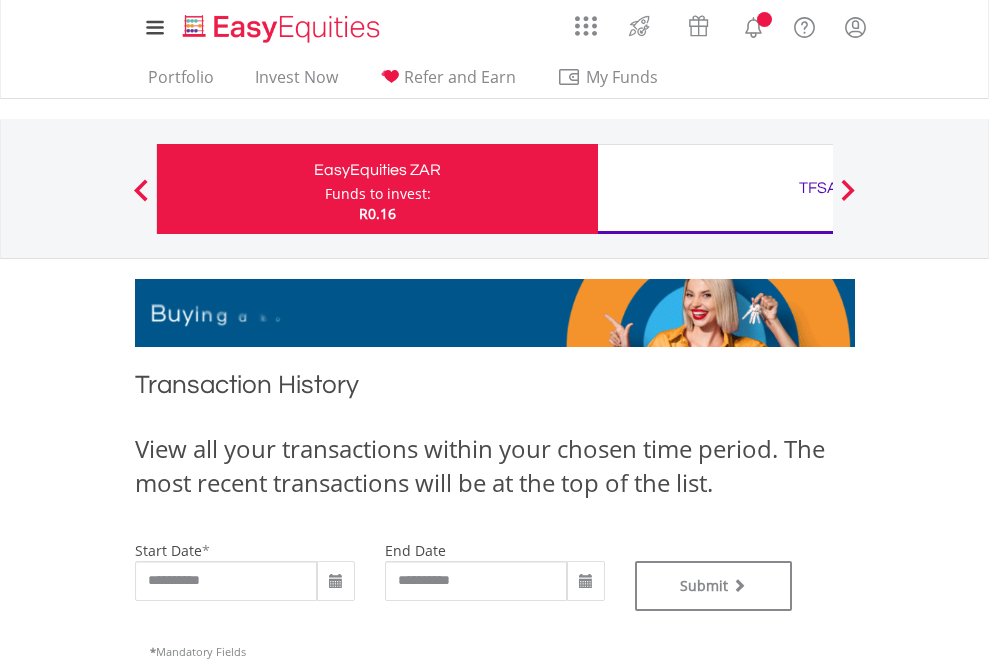 click on "TFSA" at bounding box center (818, 188) 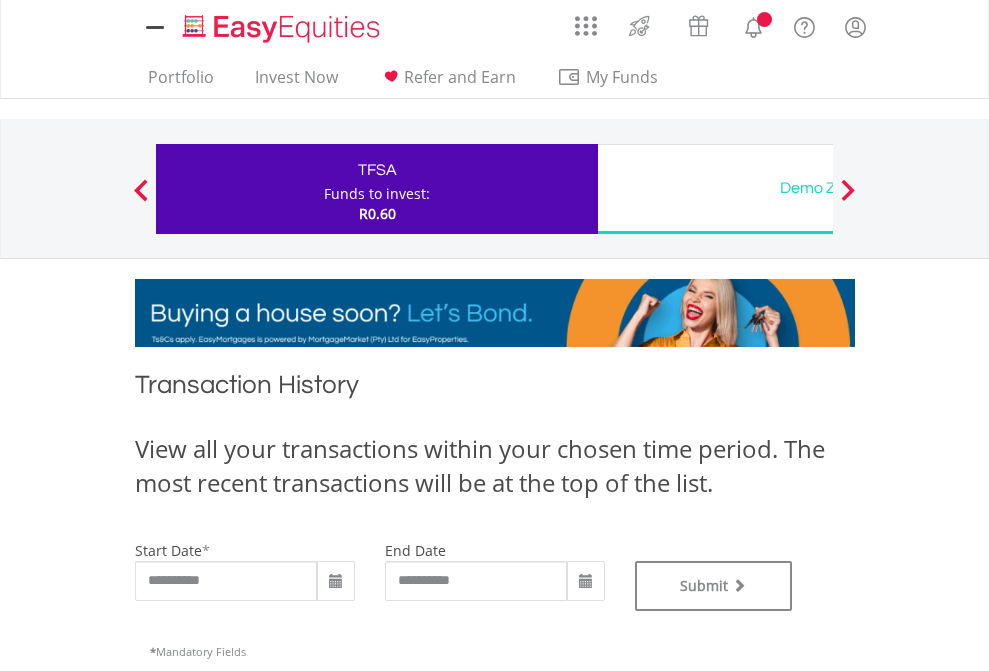 scroll, scrollTop: 0, scrollLeft: 0, axis: both 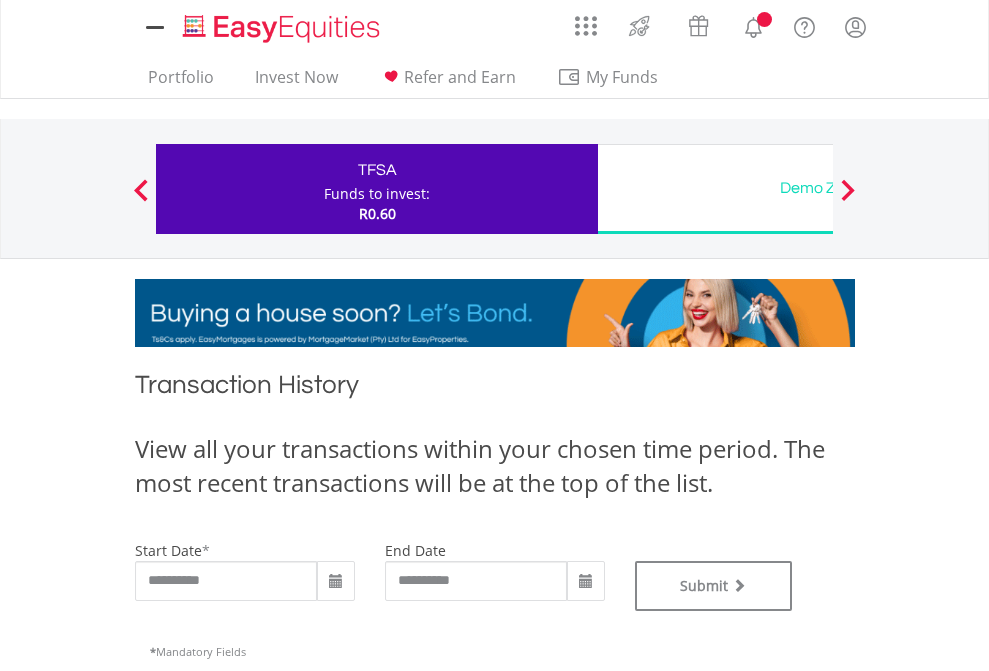 type on "**********" 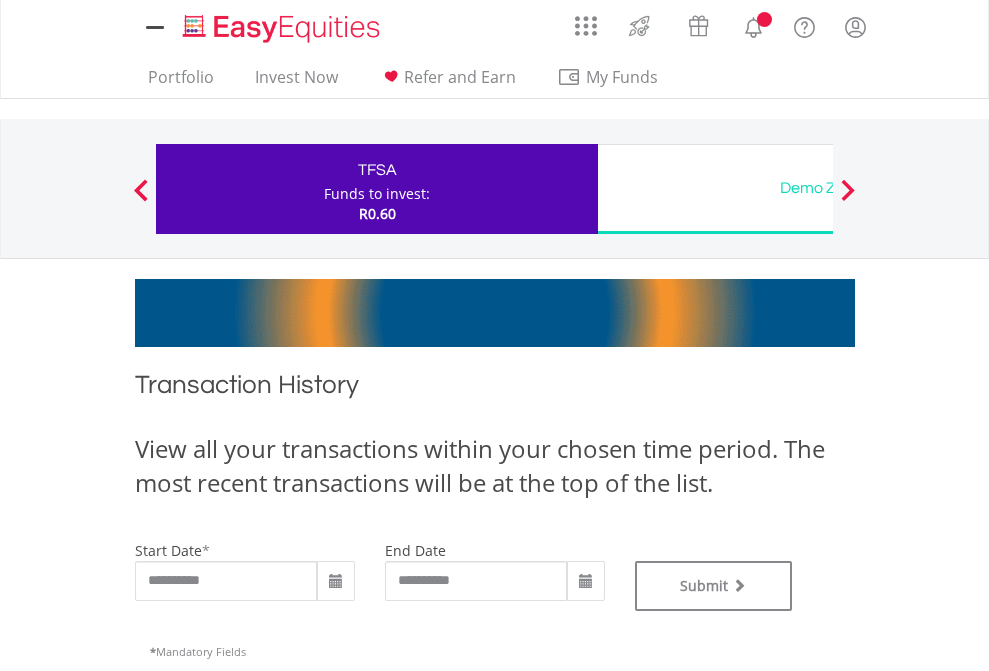 type on "**********" 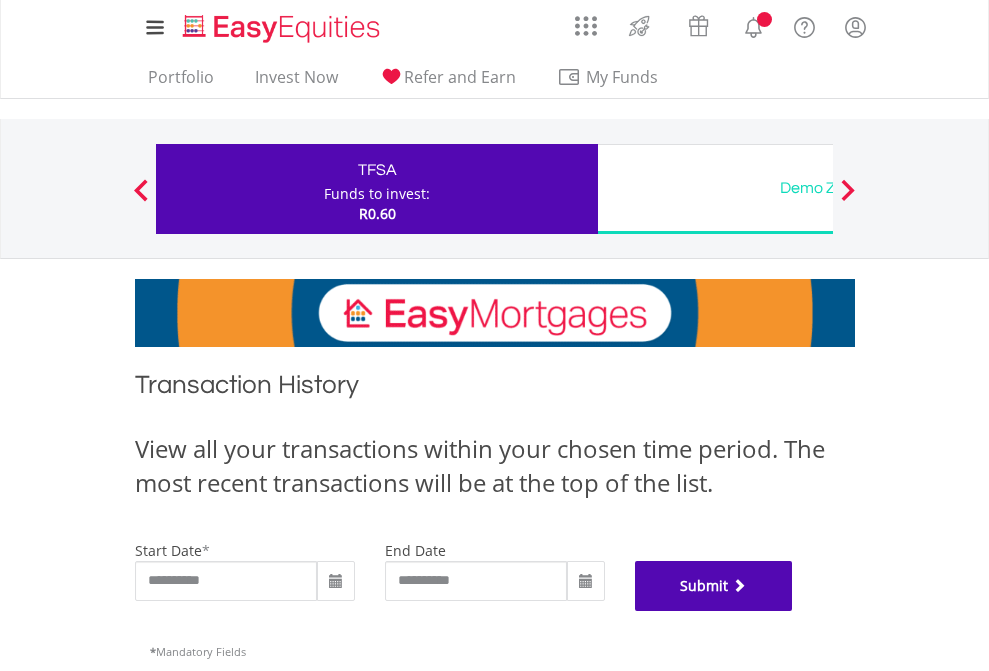 click on "Submit" at bounding box center (714, 586) 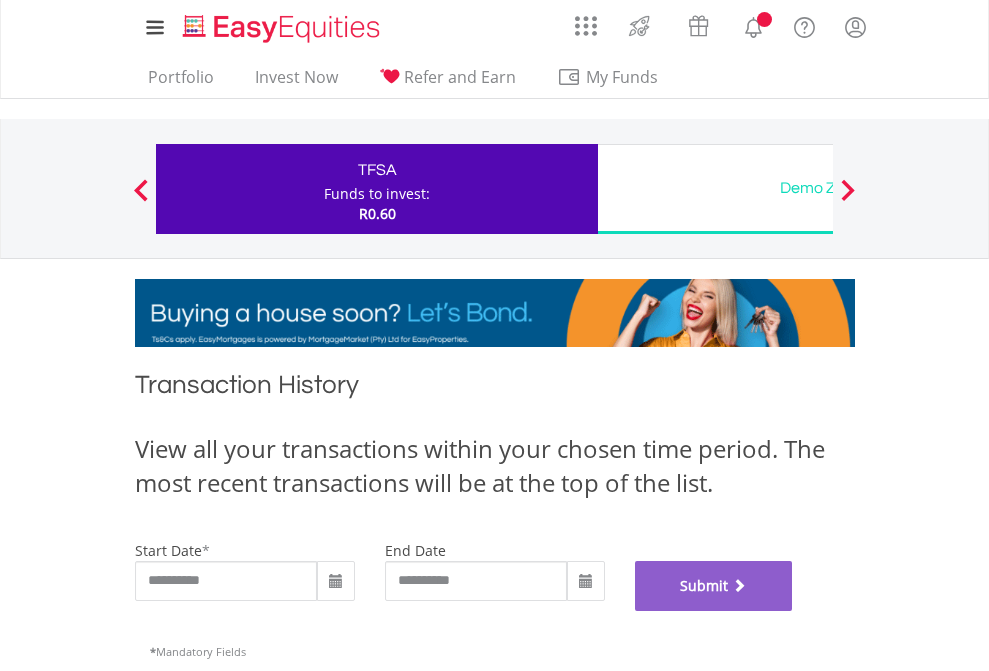 scroll, scrollTop: 811, scrollLeft: 0, axis: vertical 